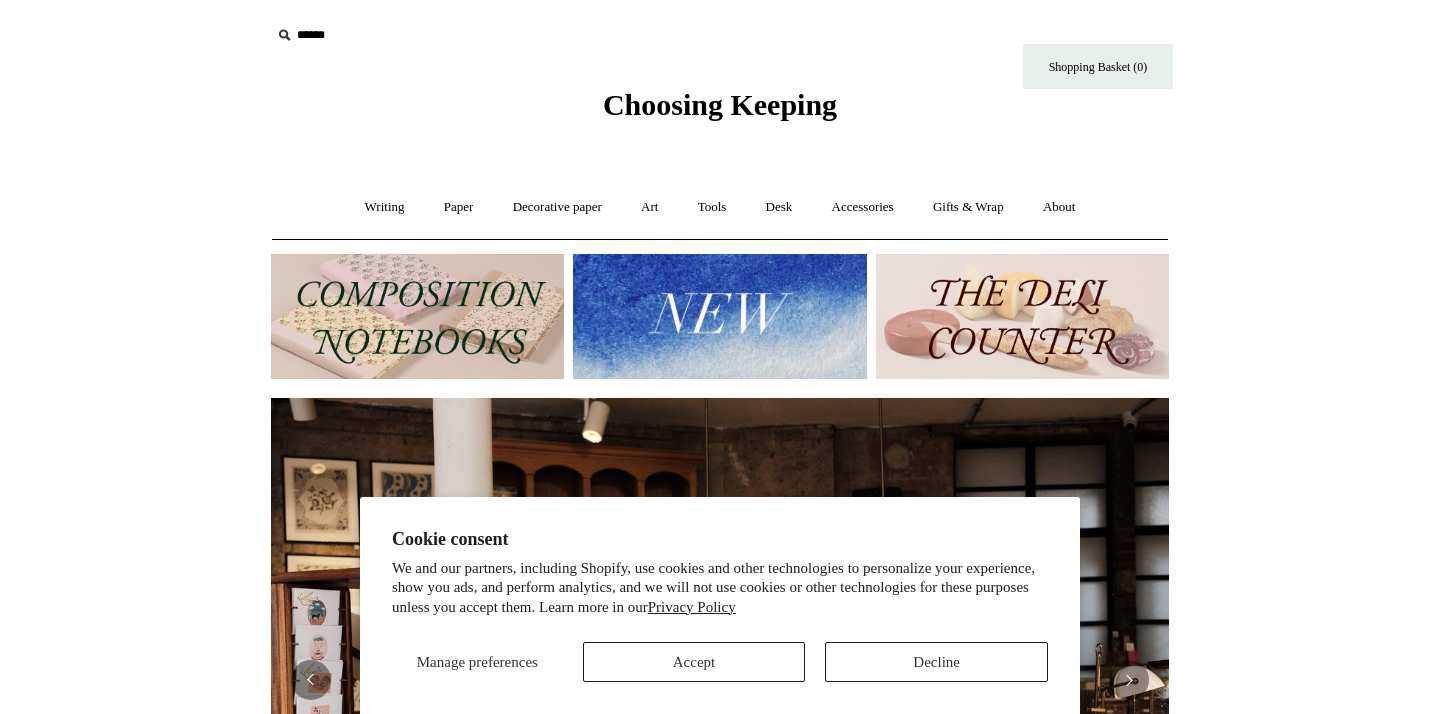 scroll, scrollTop: 0, scrollLeft: 0, axis: both 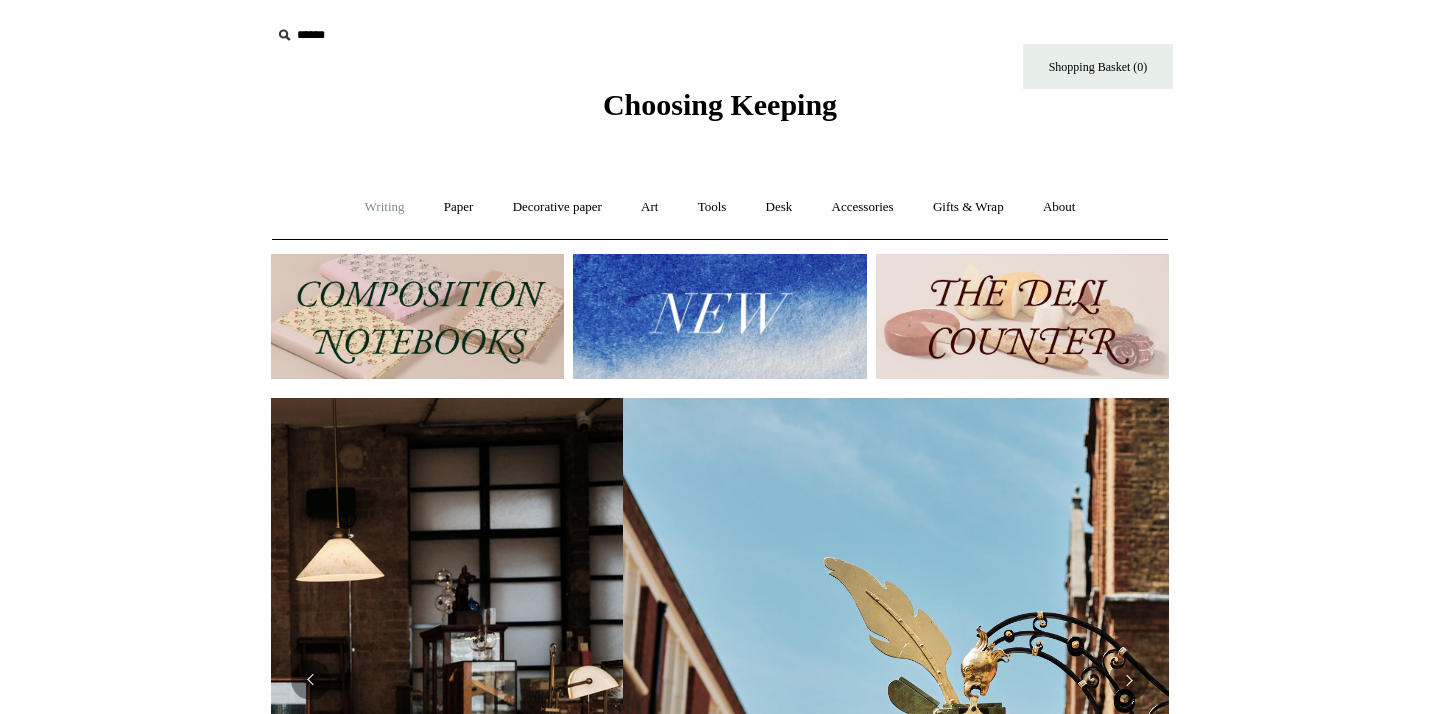 click on "Writing +" at bounding box center (385, 207) 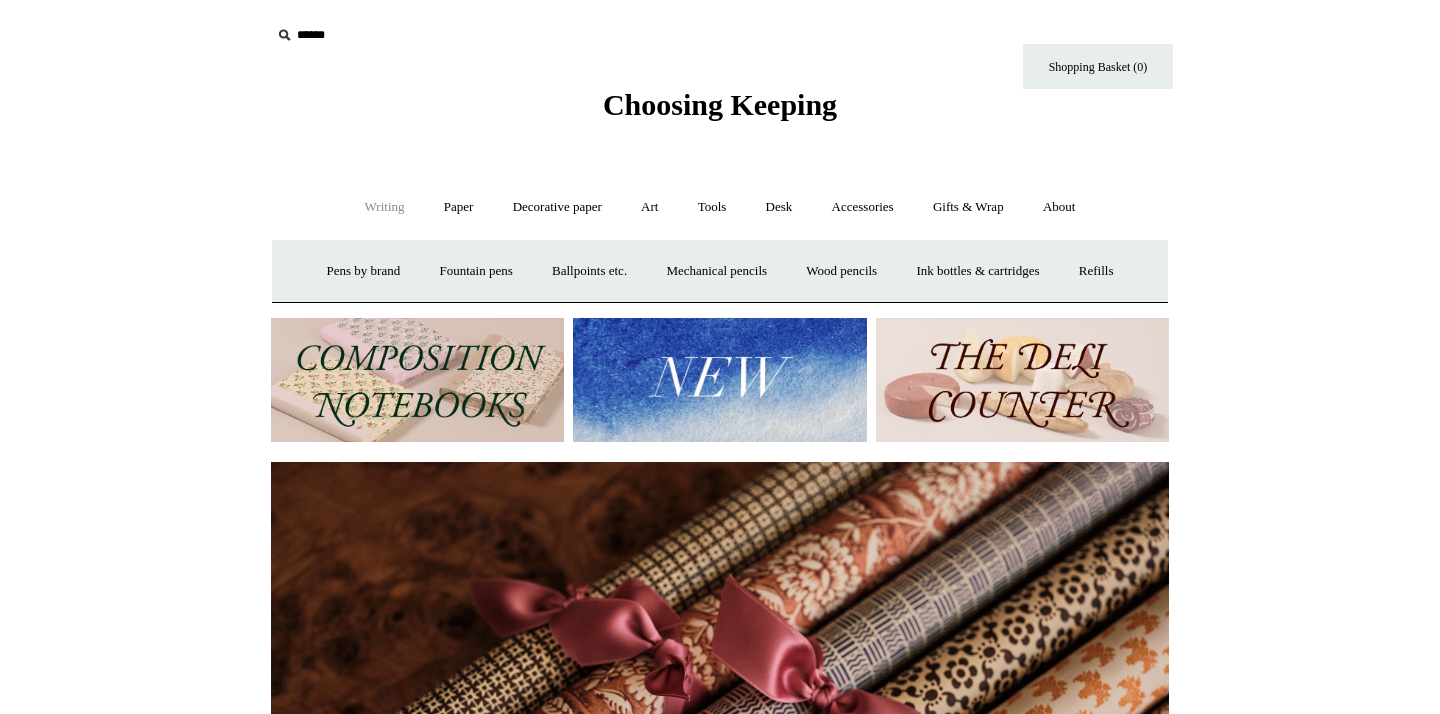 scroll, scrollTop: 0, scrollLeft: 1796, axis: horizontal 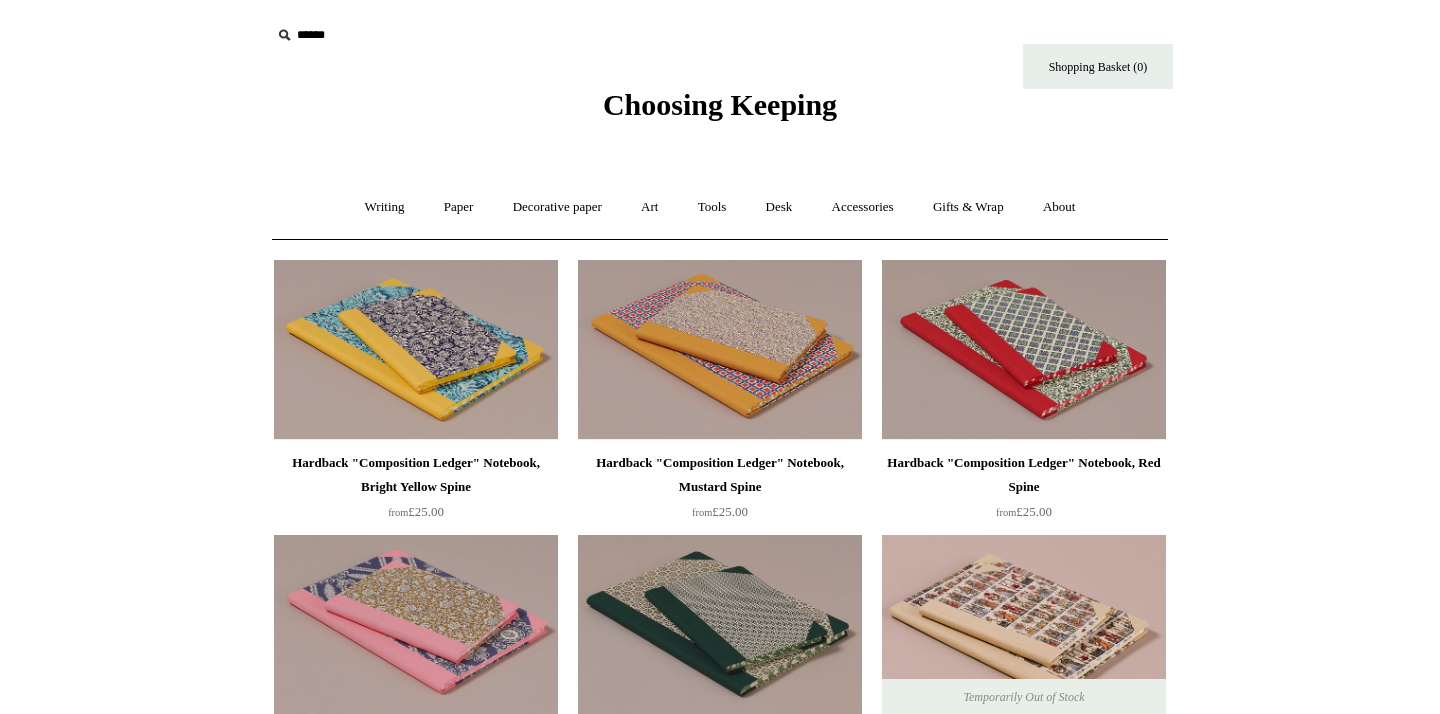 click on "Choosing Keeping" at bounding box center [720, 104] 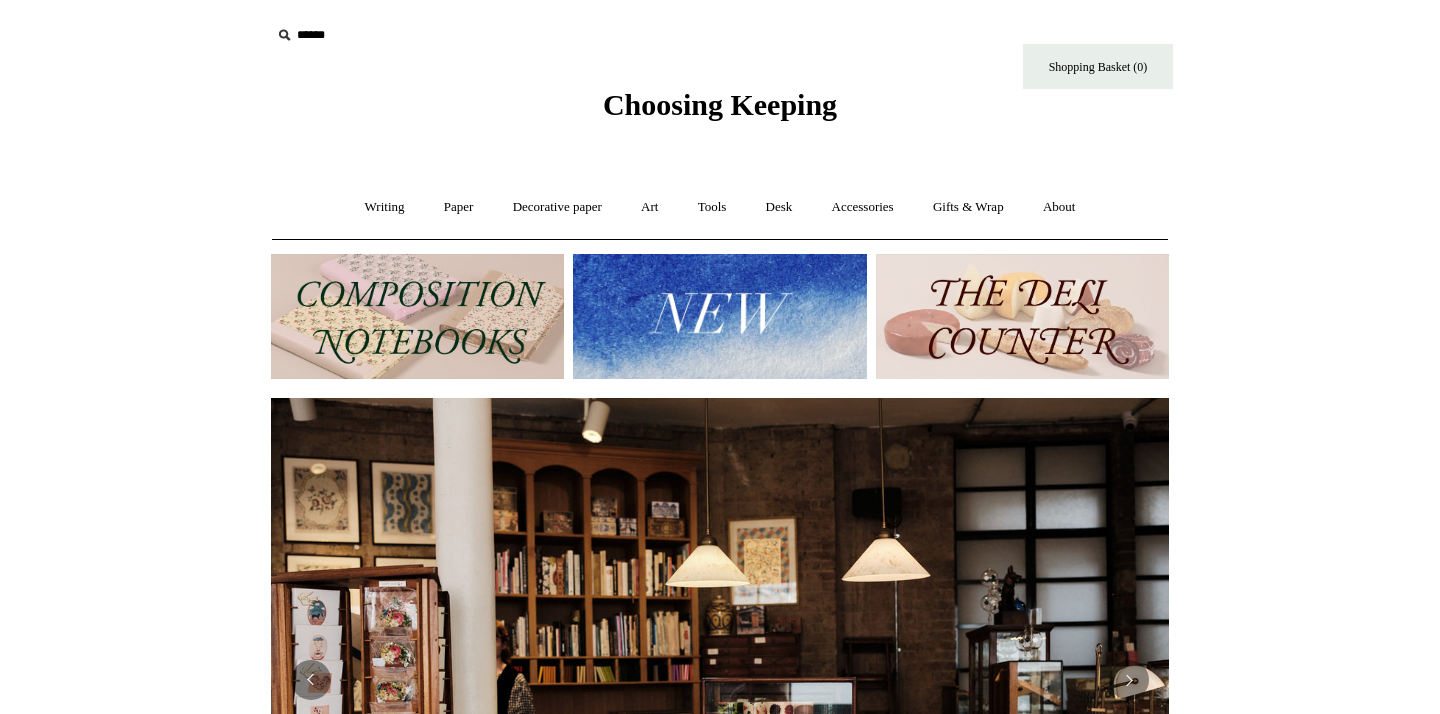scroll, scrollTop: 0, scrollLeft: 0, axis: both 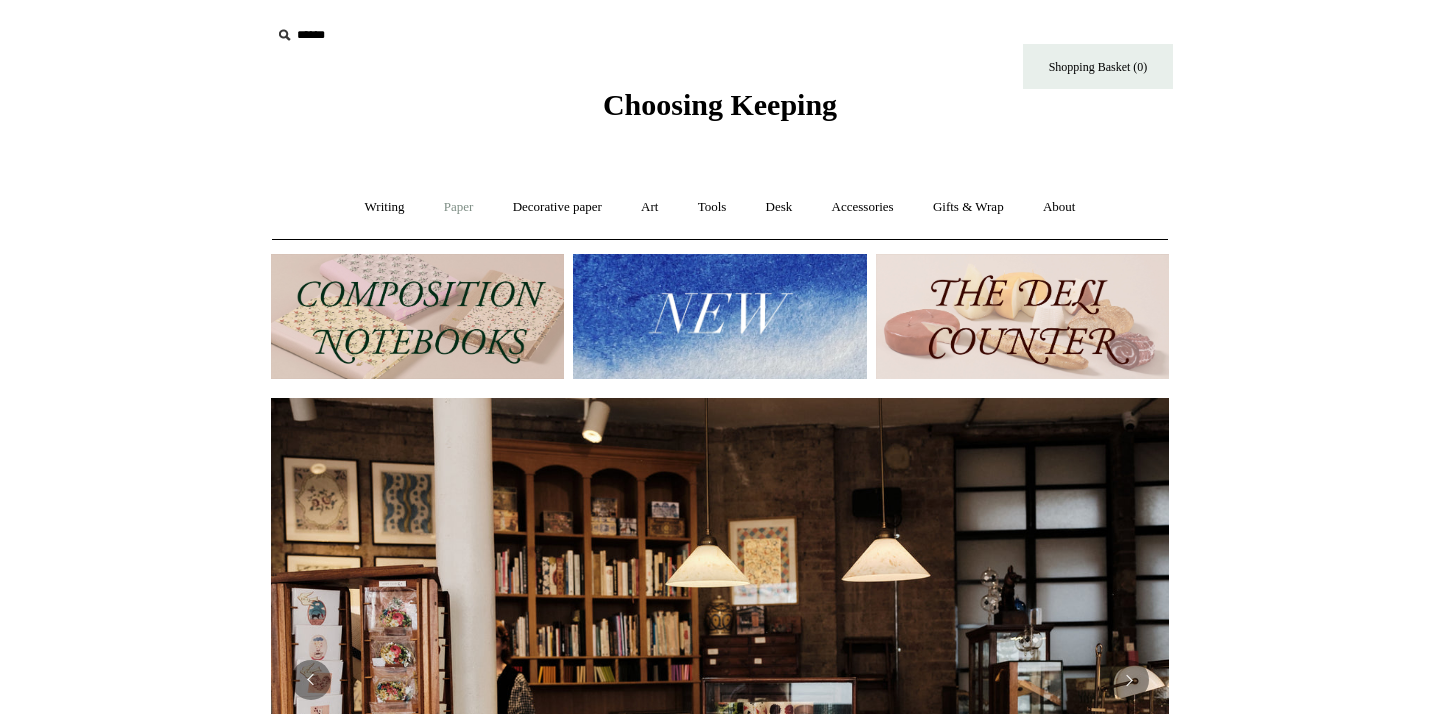 click on "Paper +" at bounding box center (459, 207) 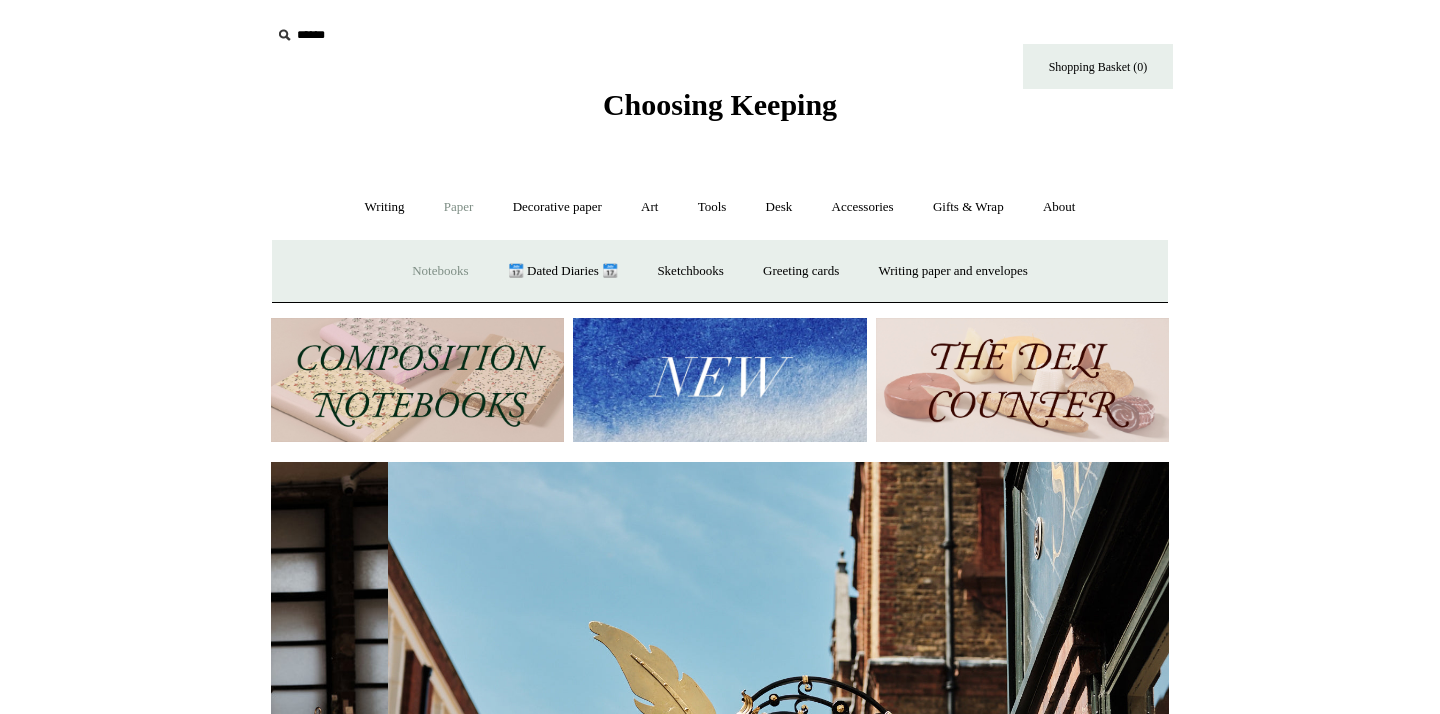 scroll, scrollTop: 0, scrollLeft: 898, axis: horizontal 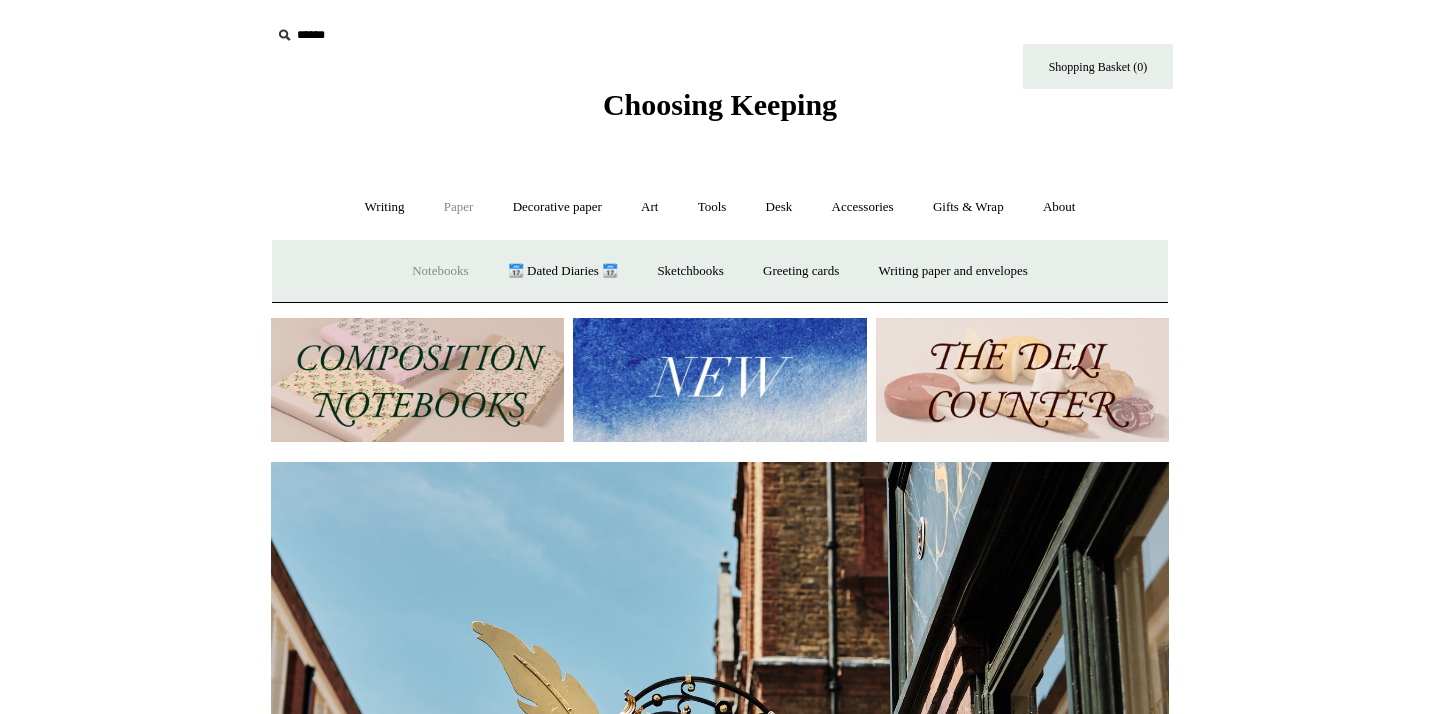 click on "Notebooks +" at bounding box center [440, 271] 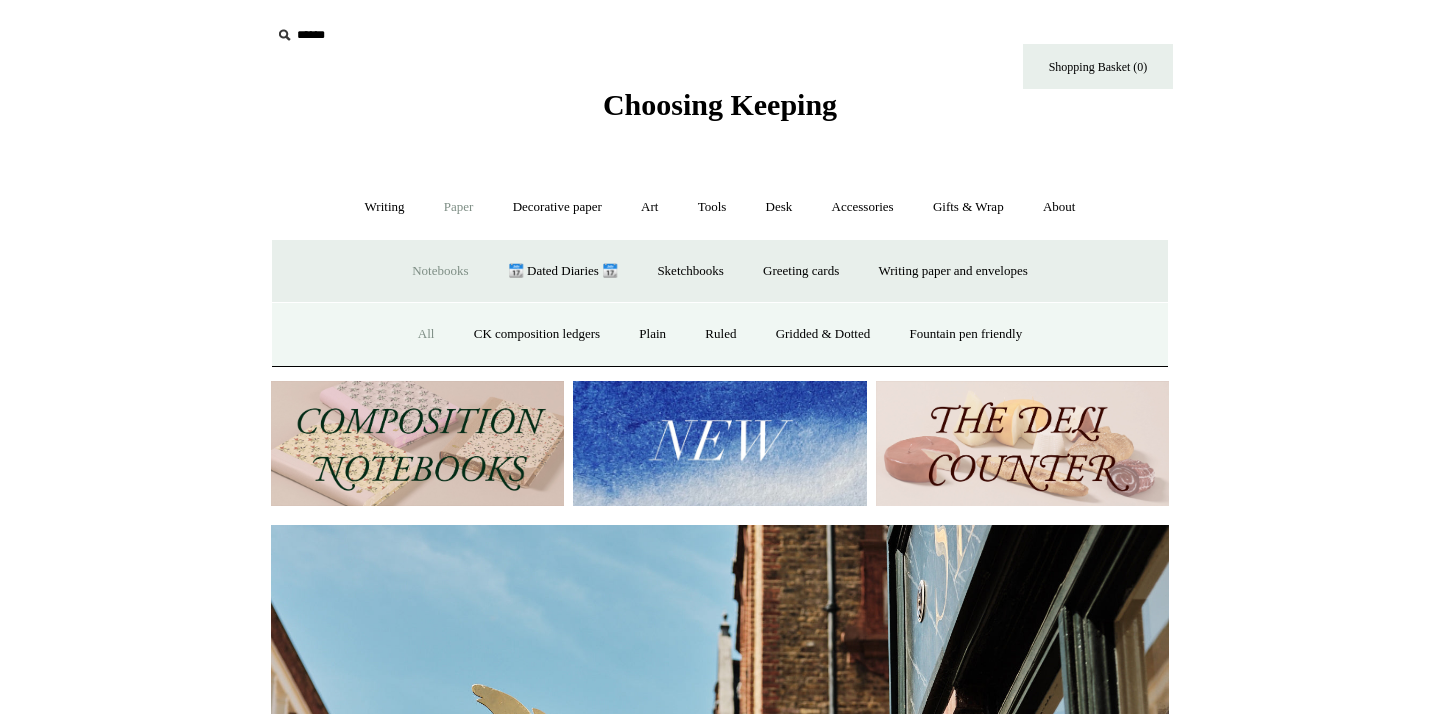 click on "All" at bounding box center (426, 334) 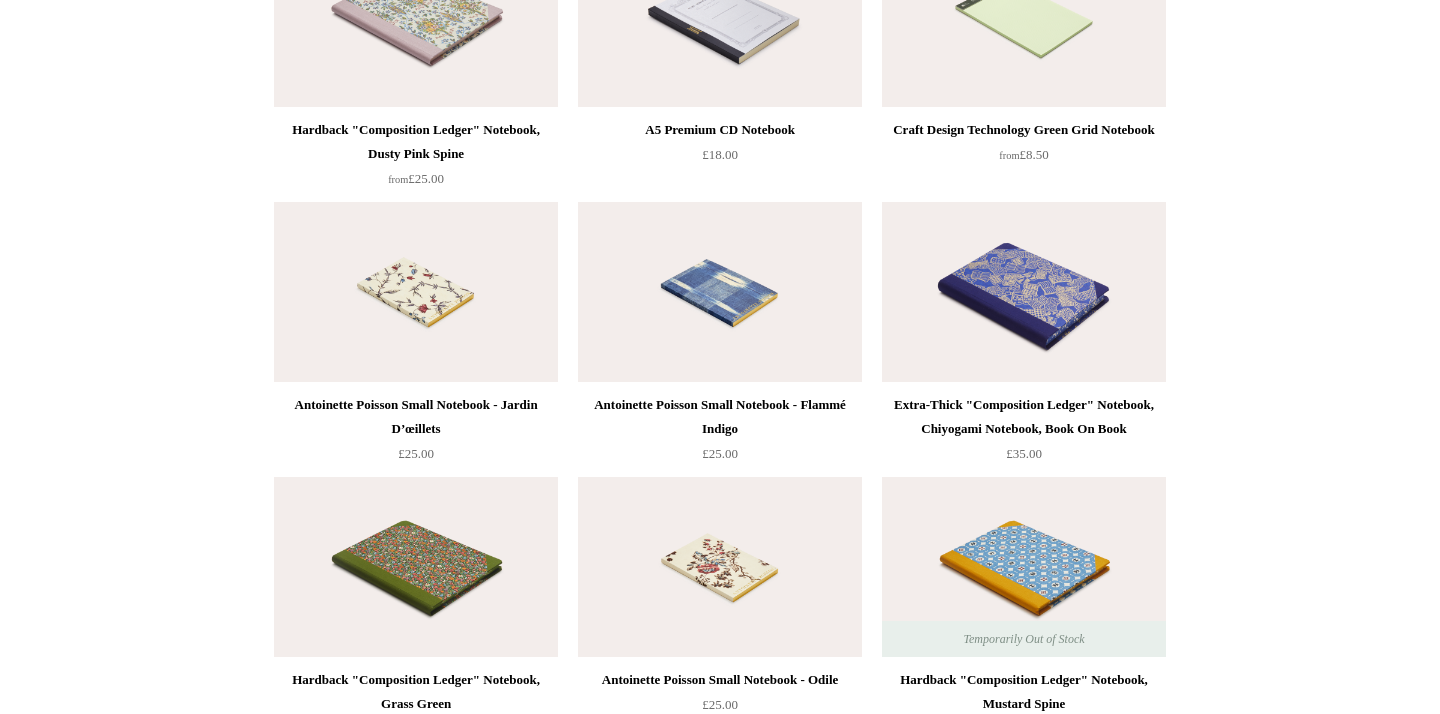 scroll, scrollTop: 8584, scrollLeft: 0, axis: vertical 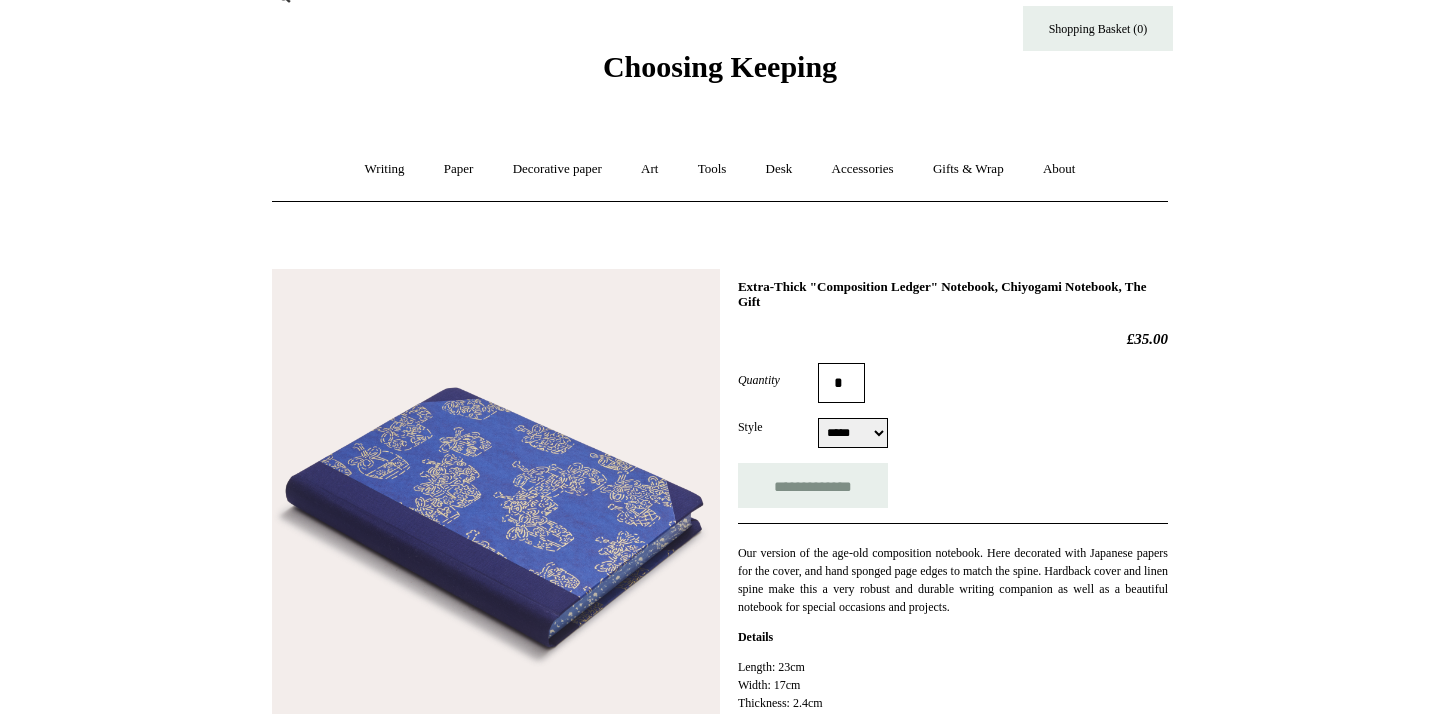 click at bounding box center [496, 493] 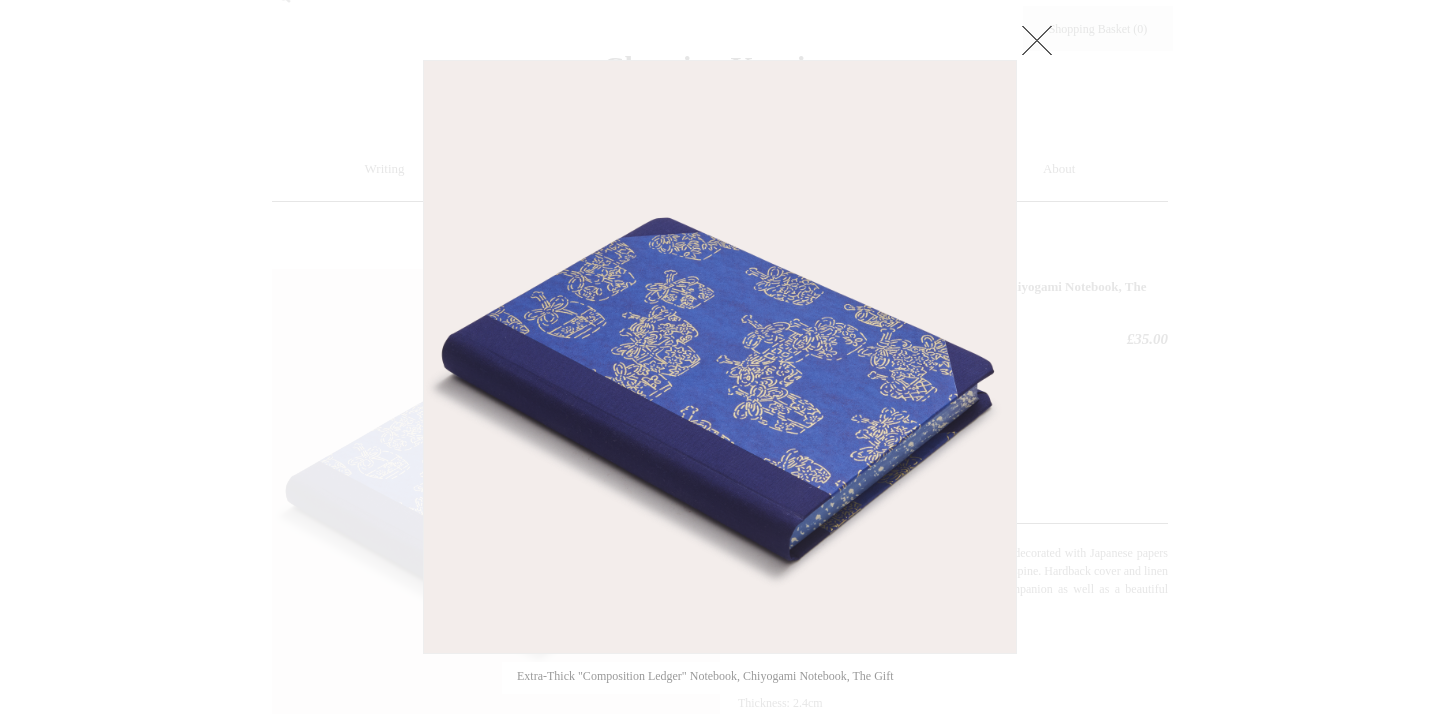 click at bounding box center [1037, 40] 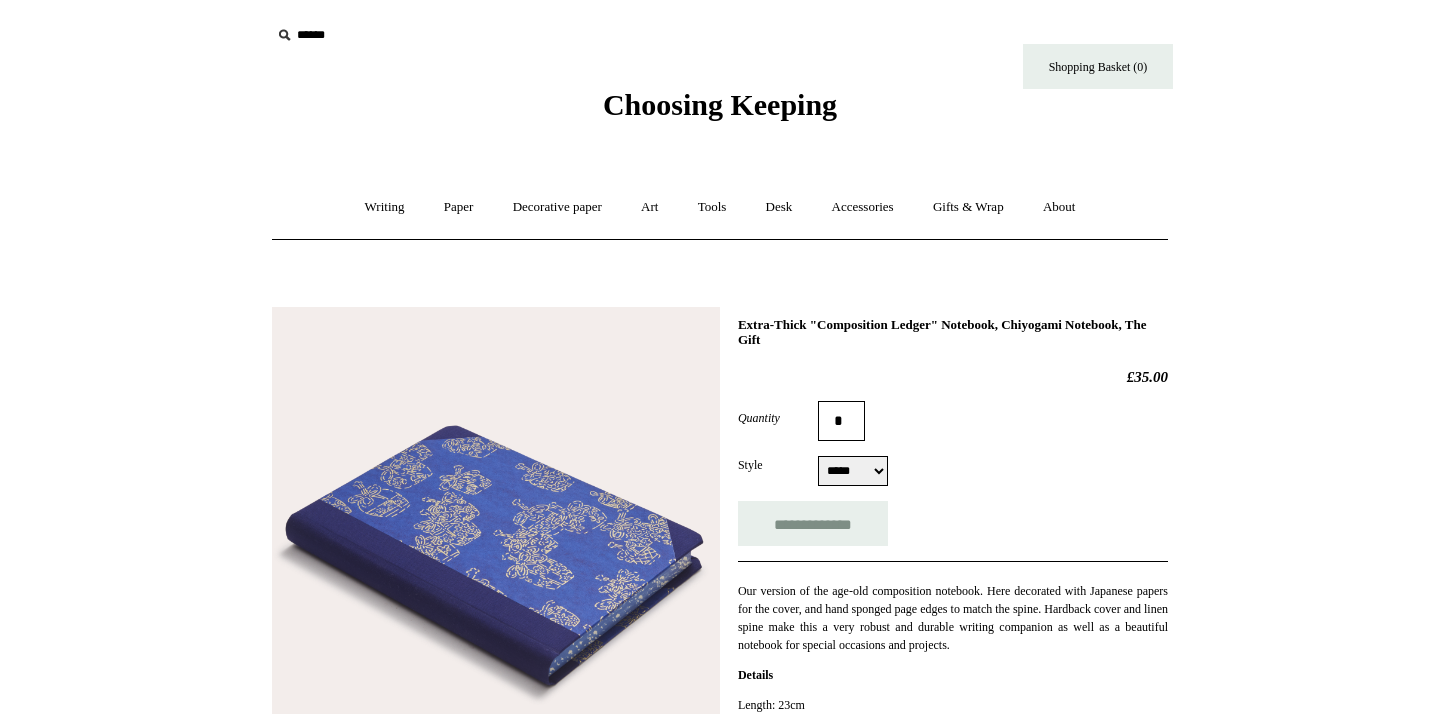 scroll, scrollTop: 0, scrollLeft: 0, axis: both 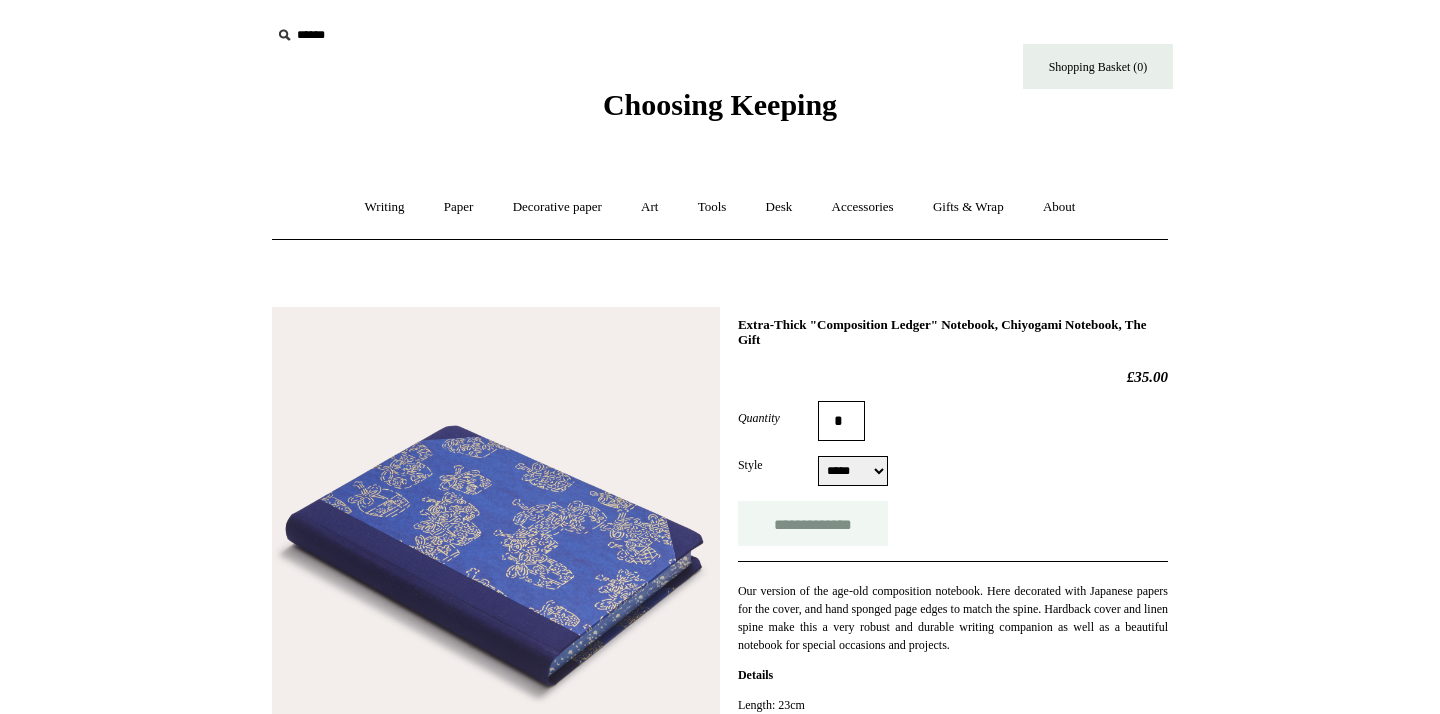 click on "**********" at bounding box center [813, 523] 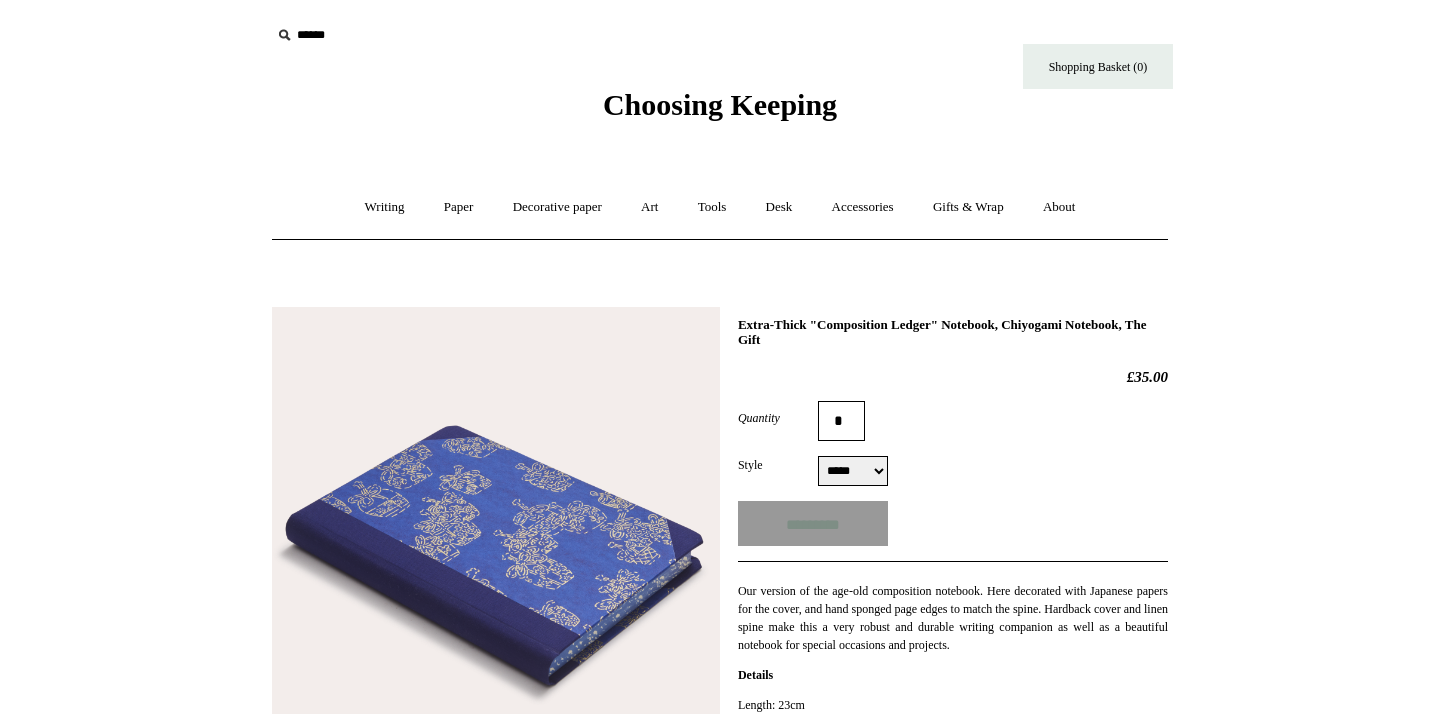 type on "**********" 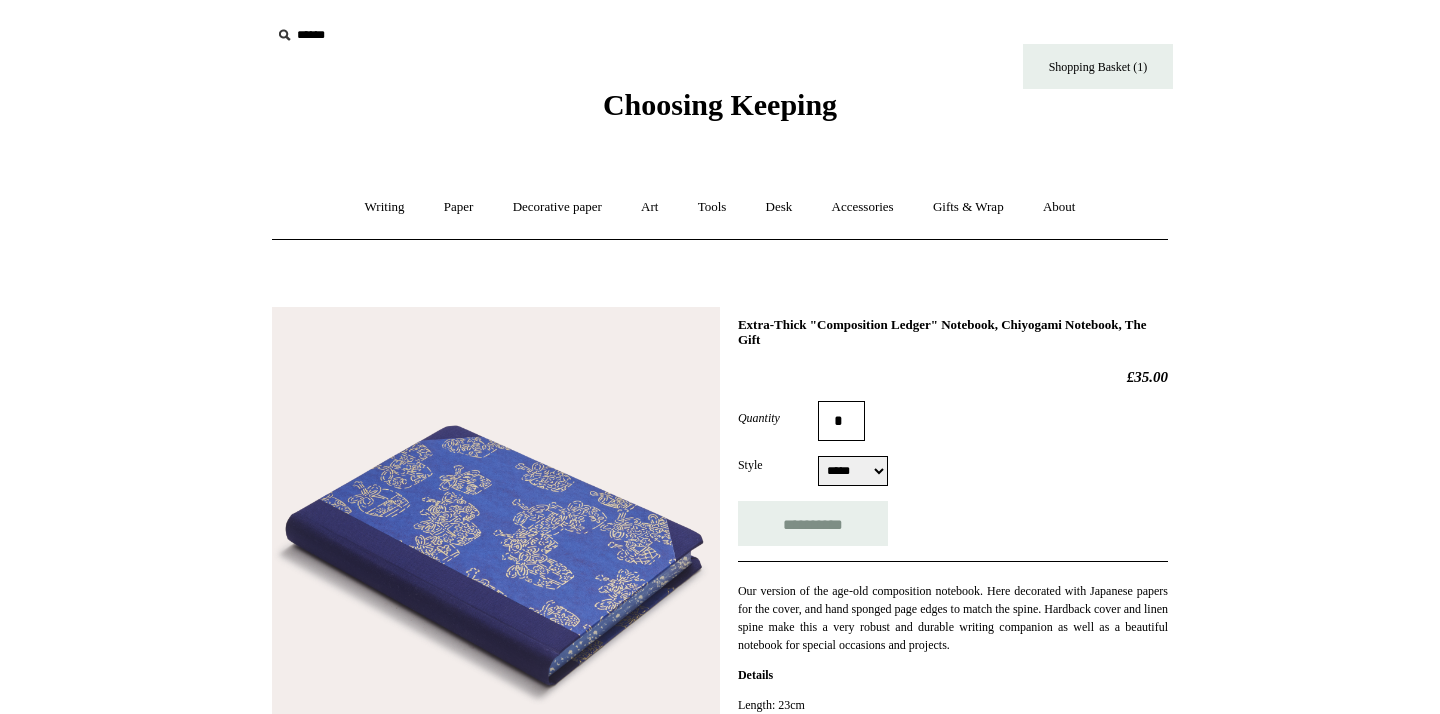 select on "*****" 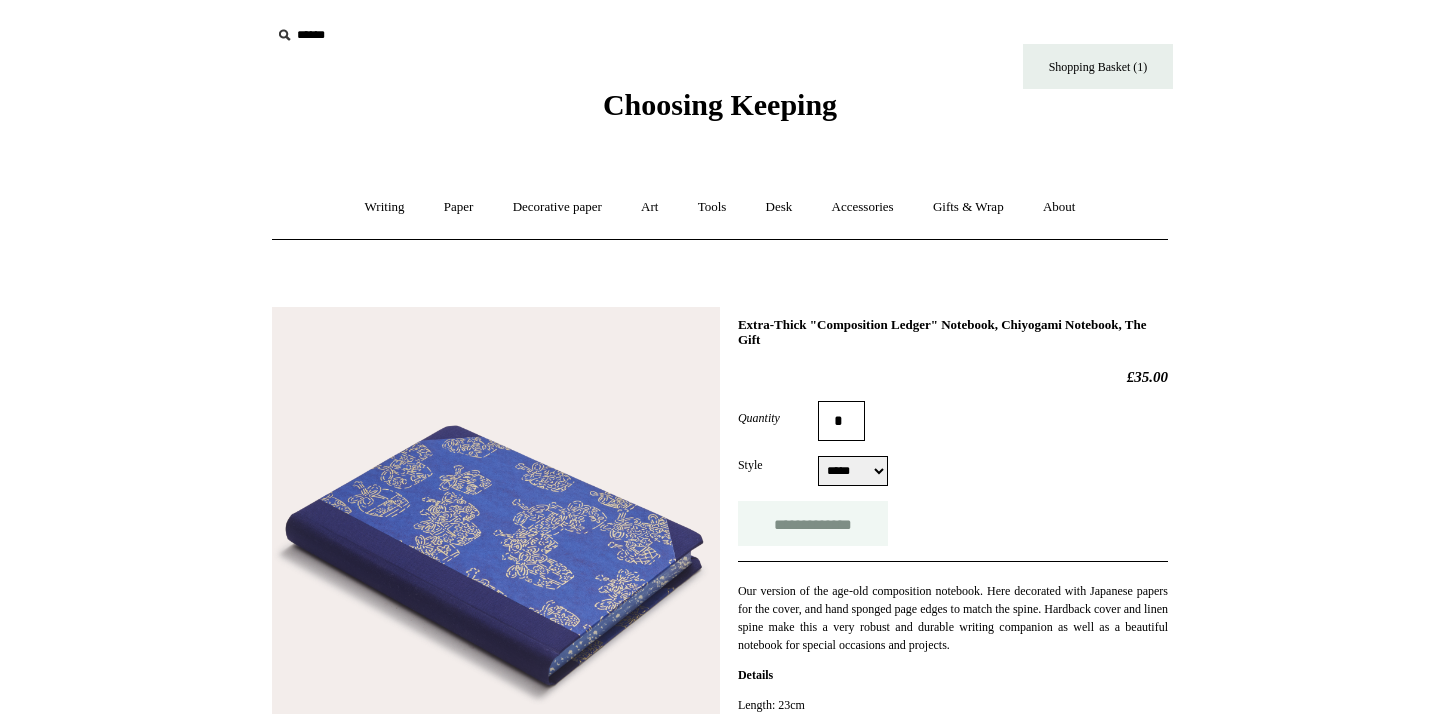click on "**********" at bounding box center [813, 523] 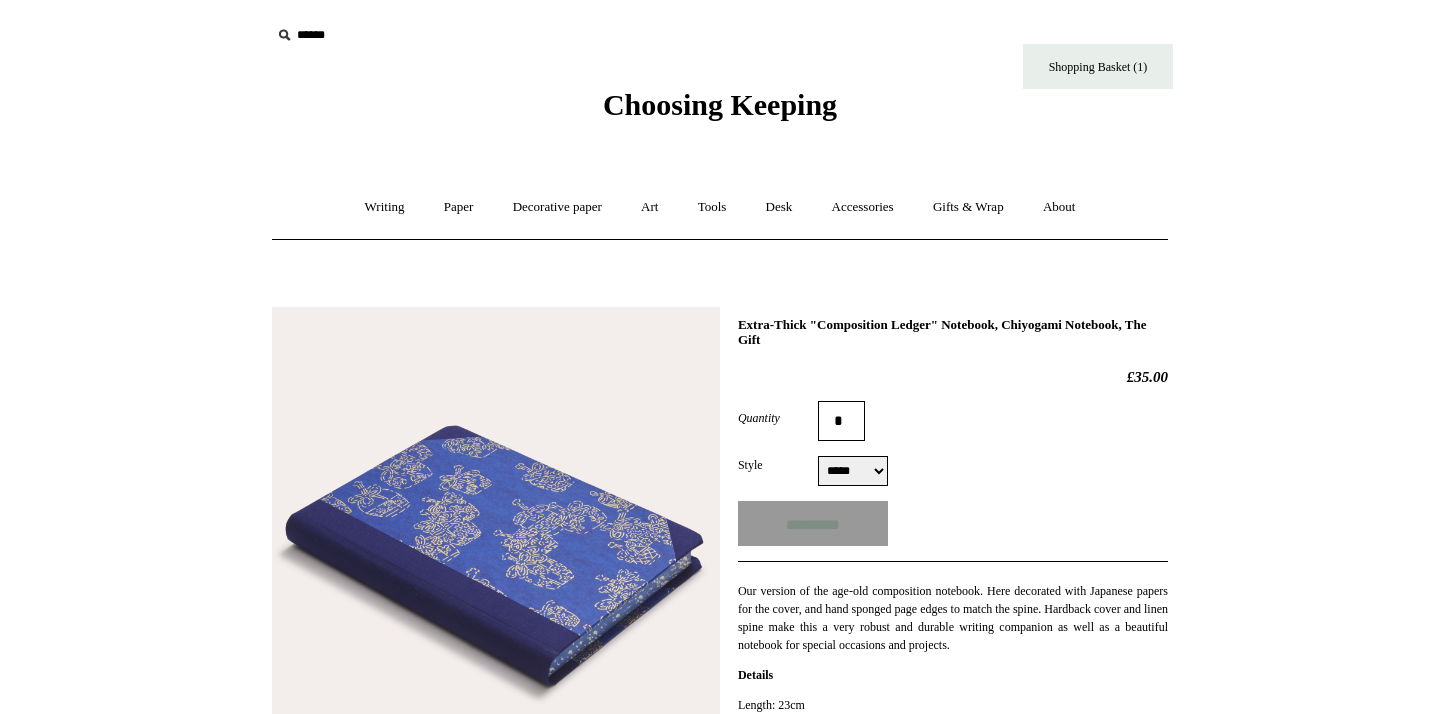 type on "**********" 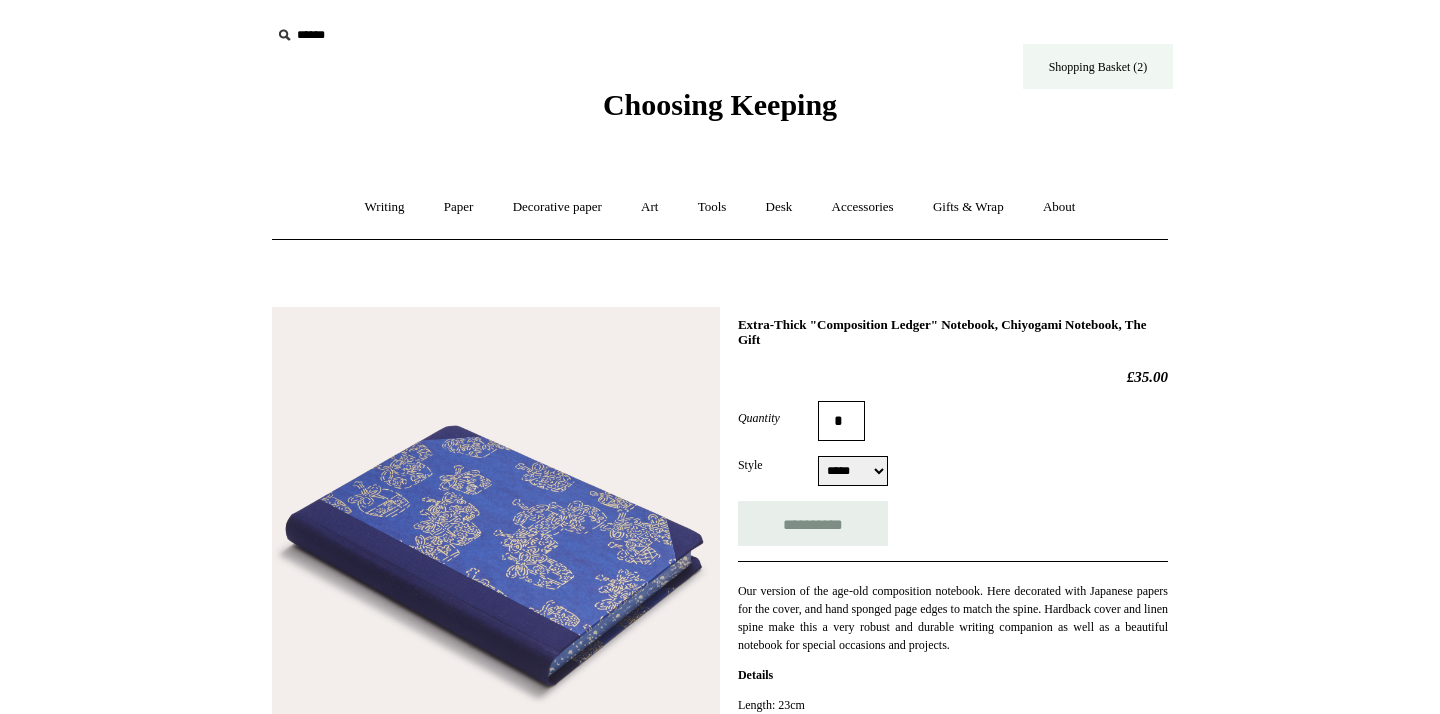 click on "Shopping Basket (2)" at bounding box center [1098, 66] 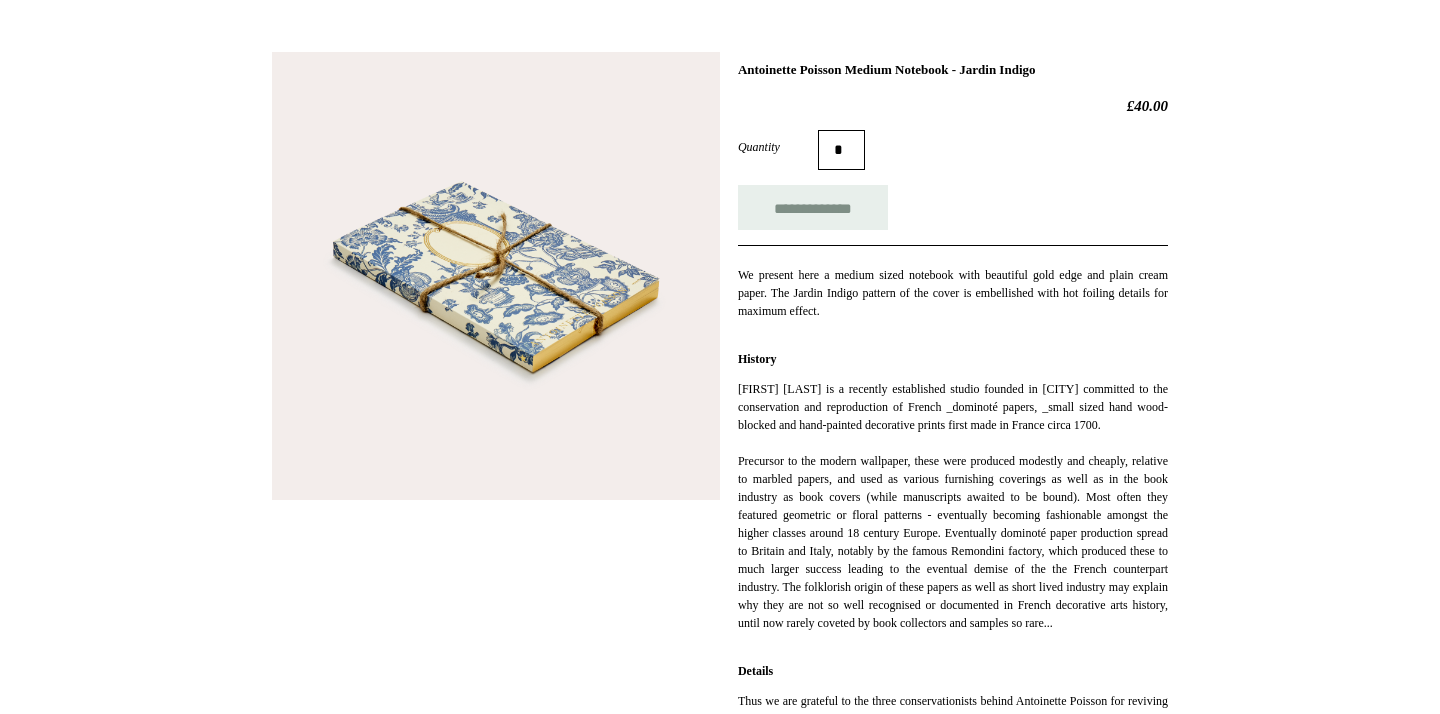 scroll, scrollTop: 252, scrollLeft: 0, axis: vertical 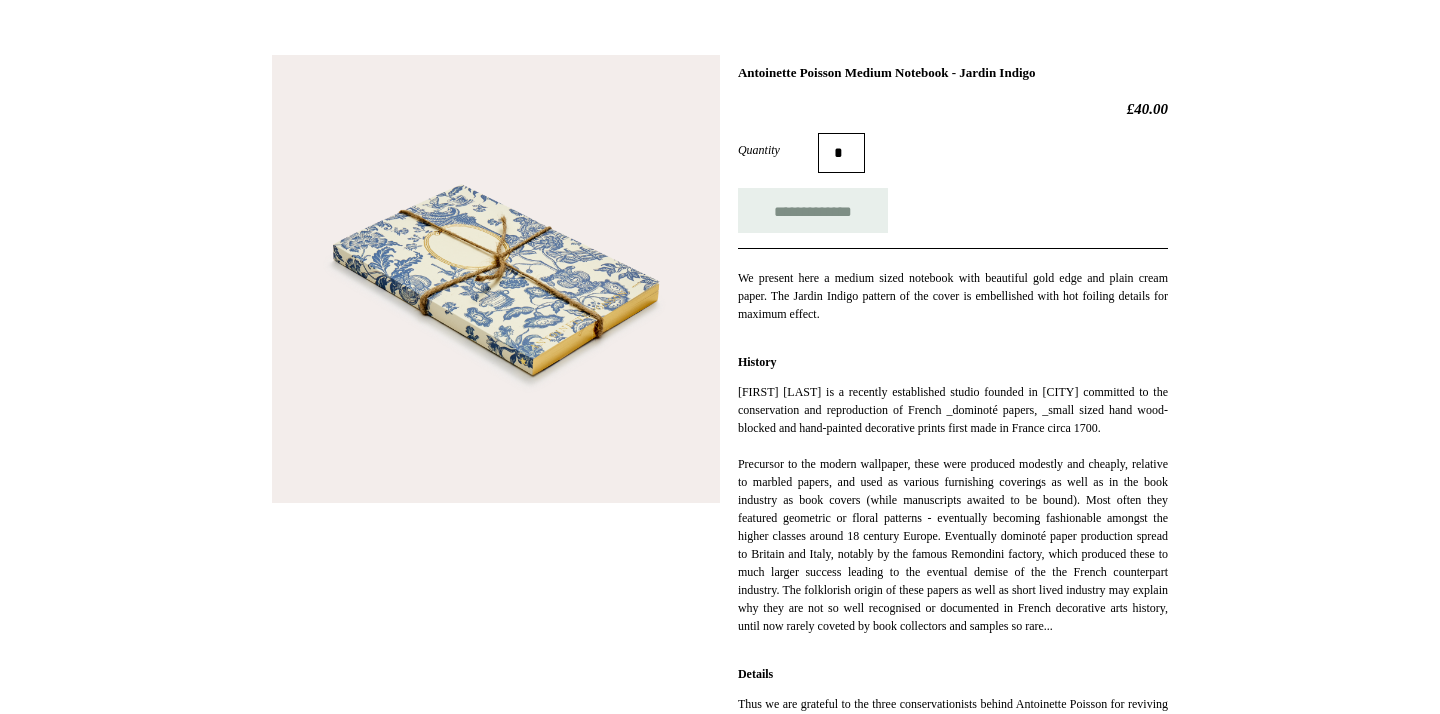 click at bounding box center [496, 279] 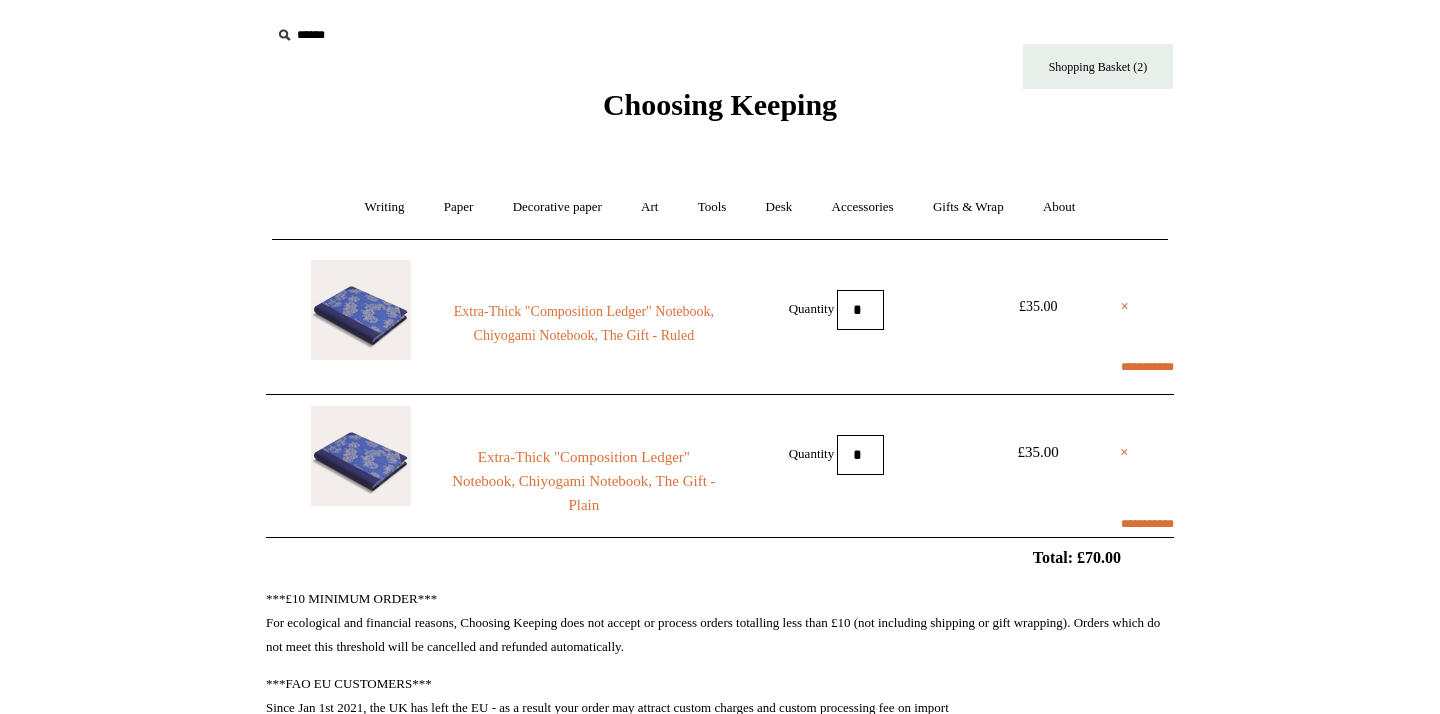 scroll, scrollTop: 0, scrollLeft: 0, axis: both 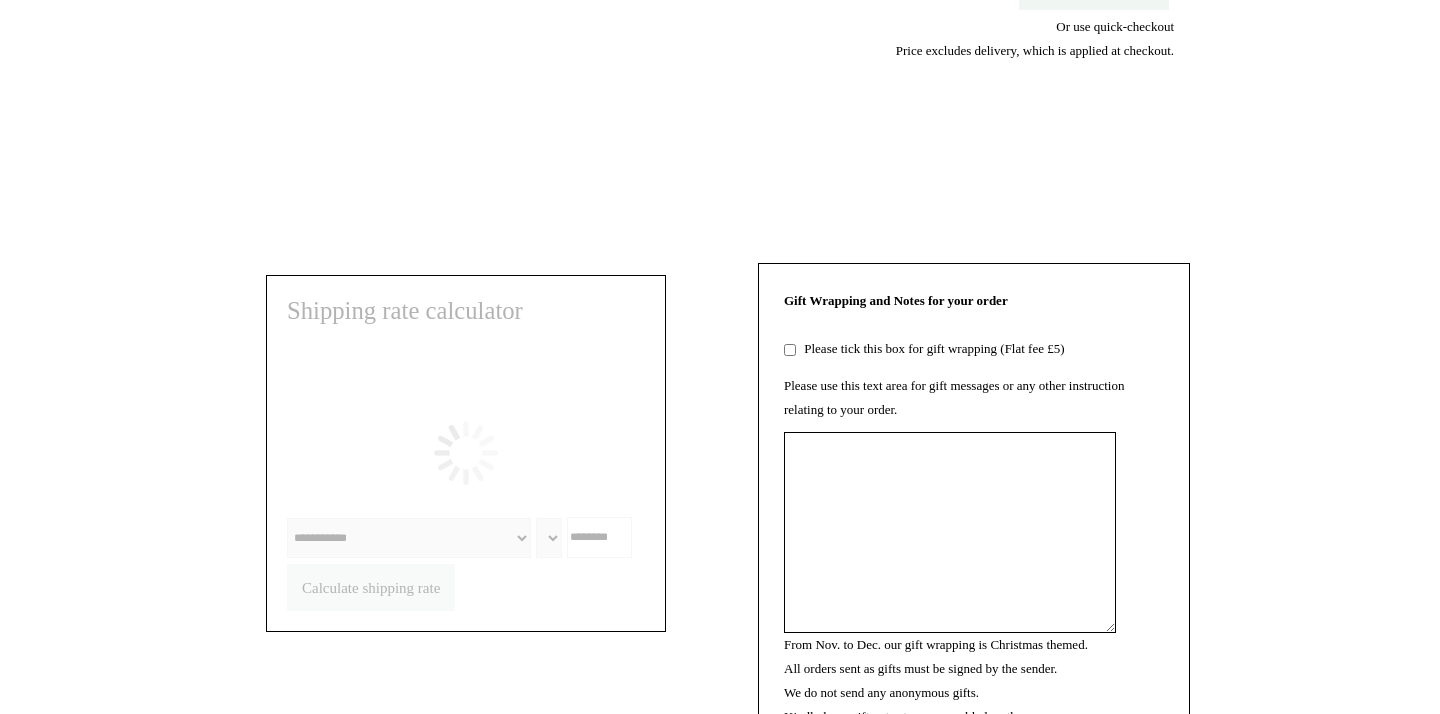 select on "*******" 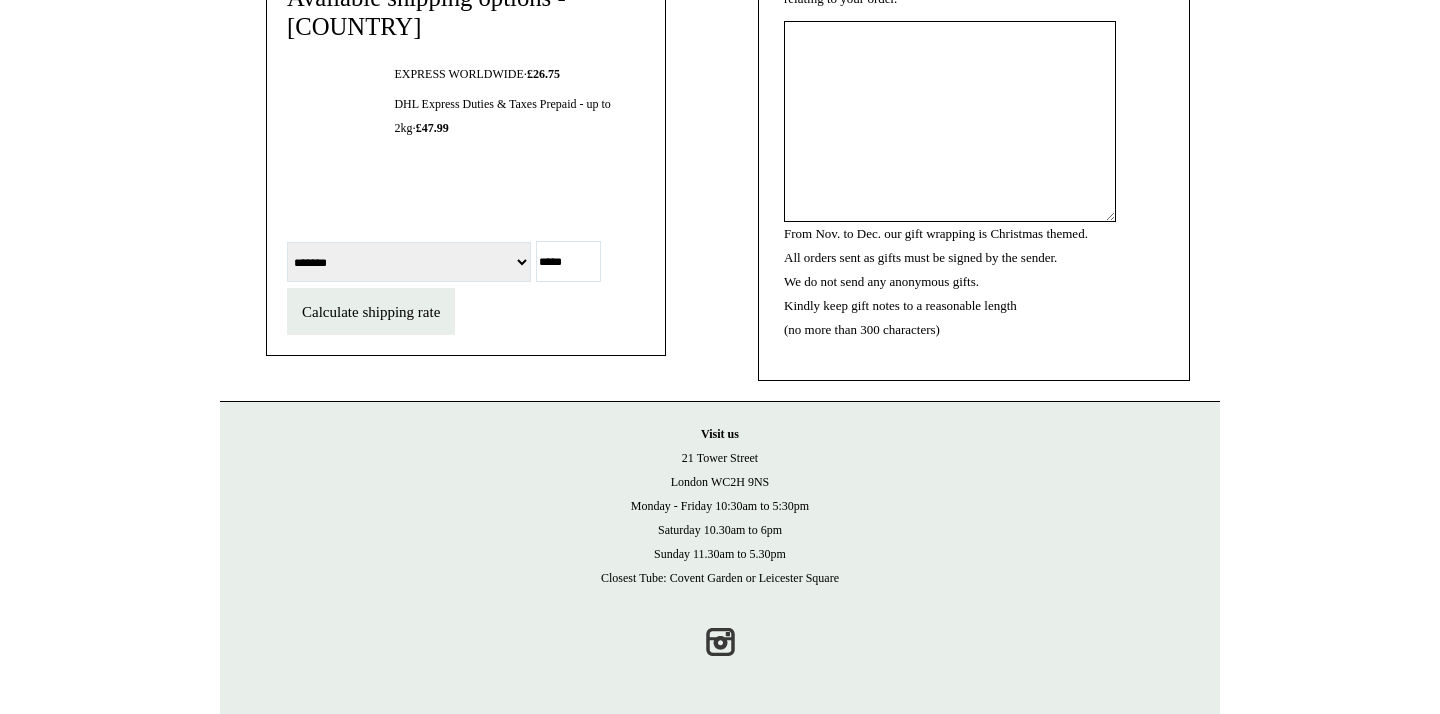 scroll, scrollTop: 1207, scrollLeft: 0, axis: vertical 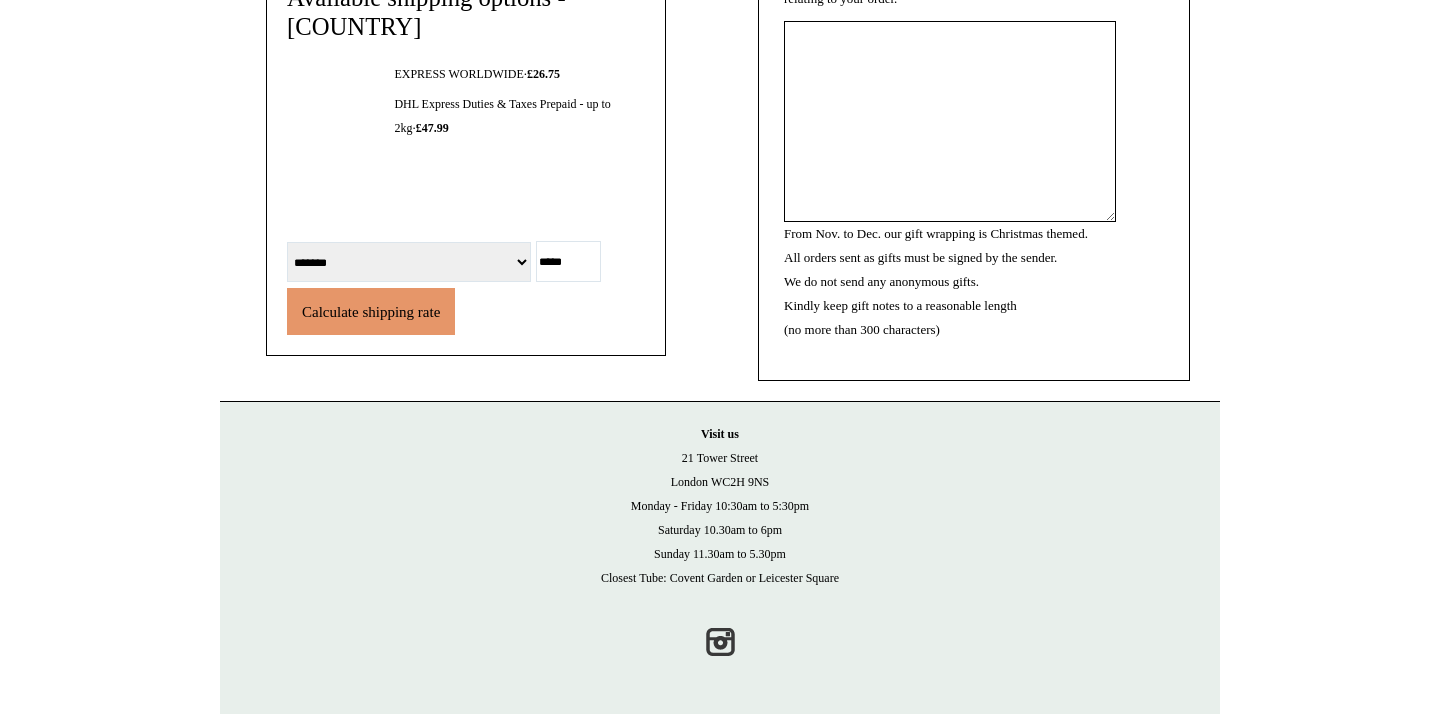 click on "Calculate shipping rate" at bounding box center (371, 312) 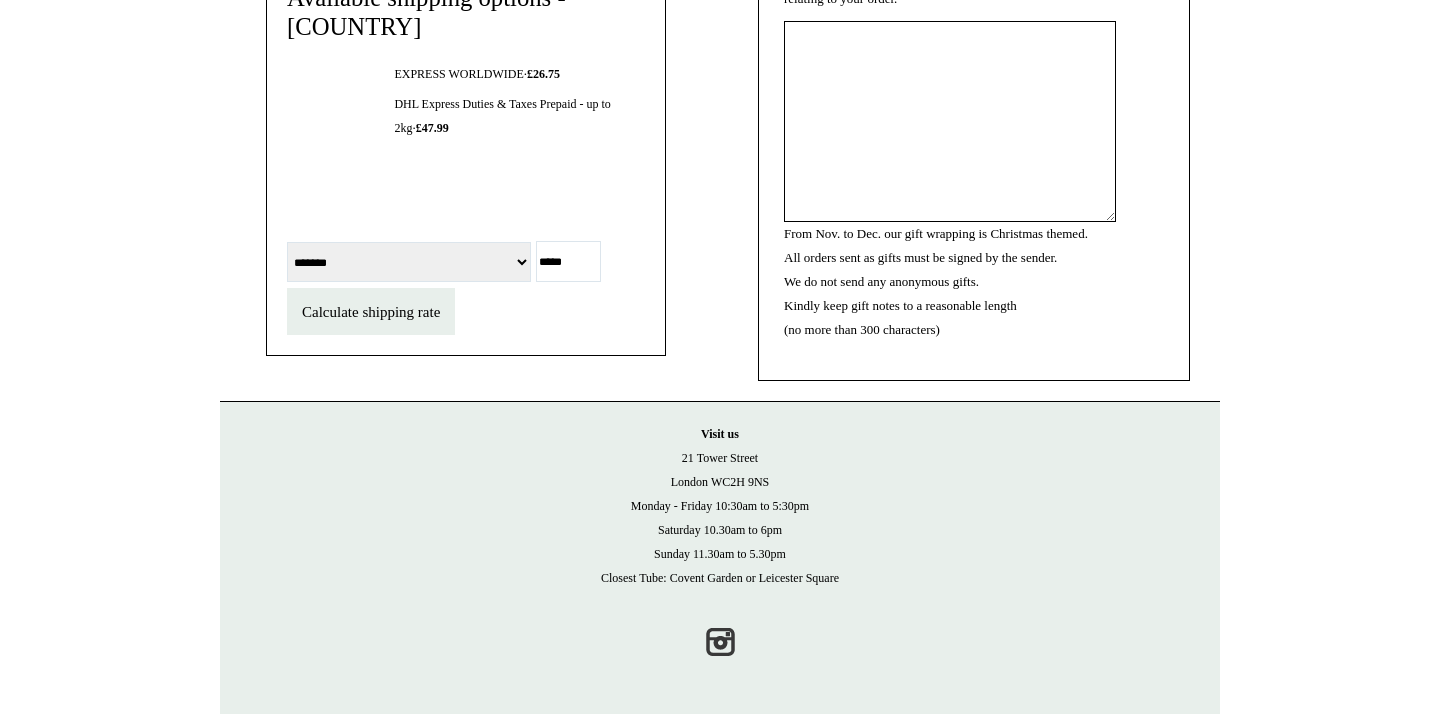 scroll, scrollTop: 1226, scrollLeft: 0, axis: vertical 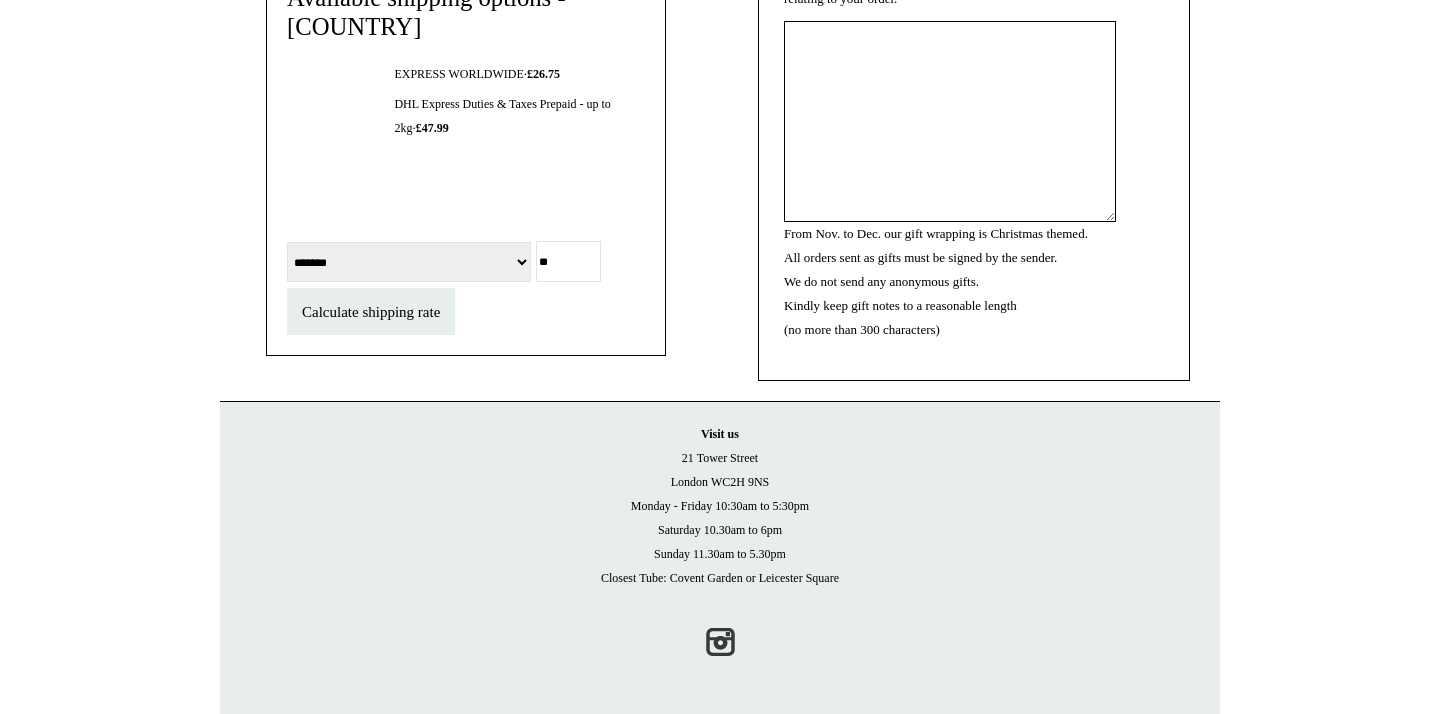 type on "*" 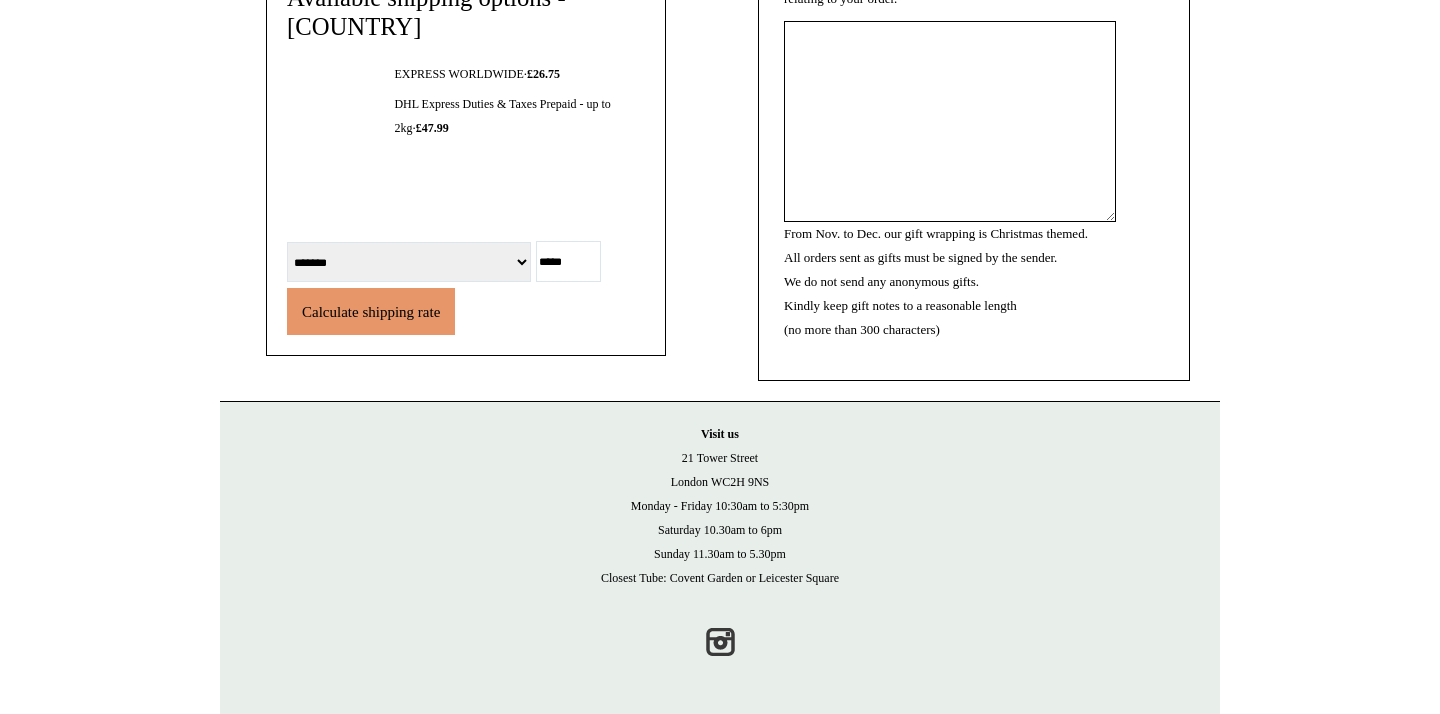 type on "*****" 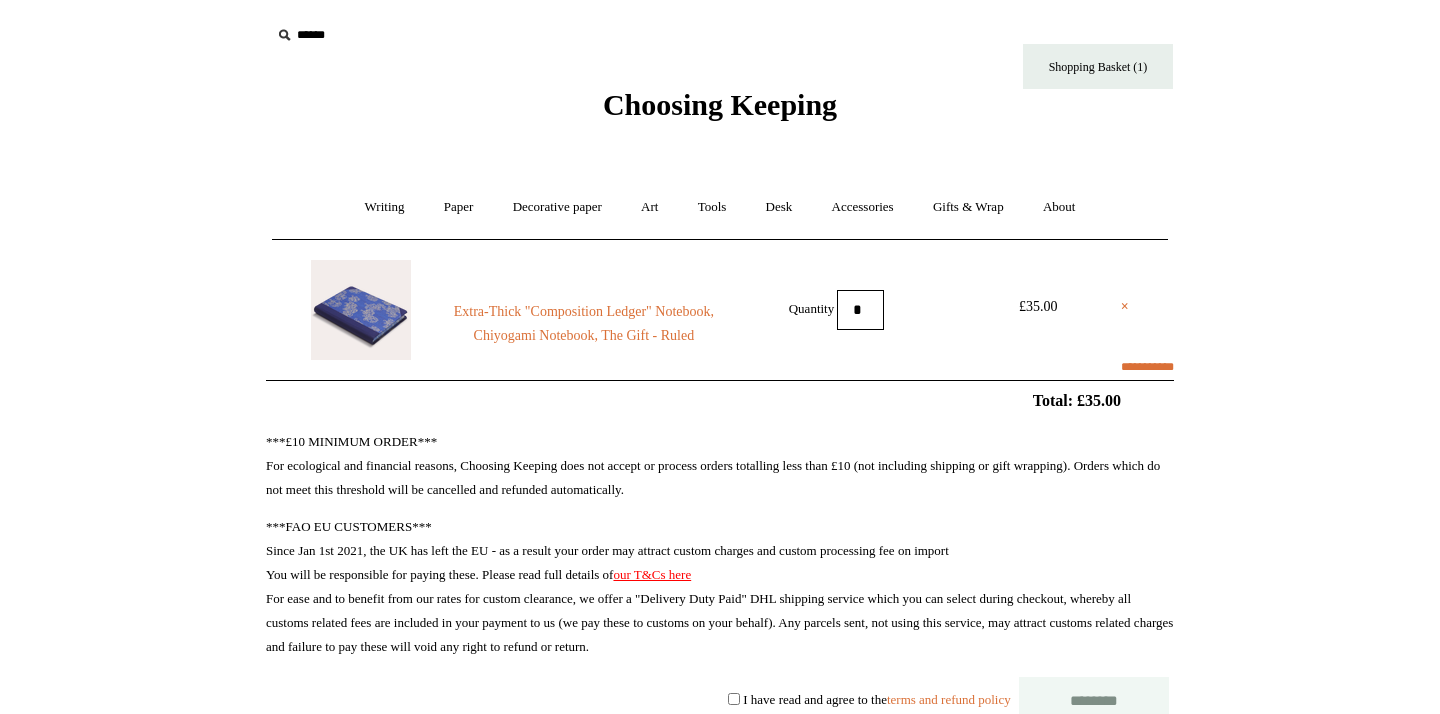 scroll, scrollTop: 0, scrollLeft: 0, axis: both 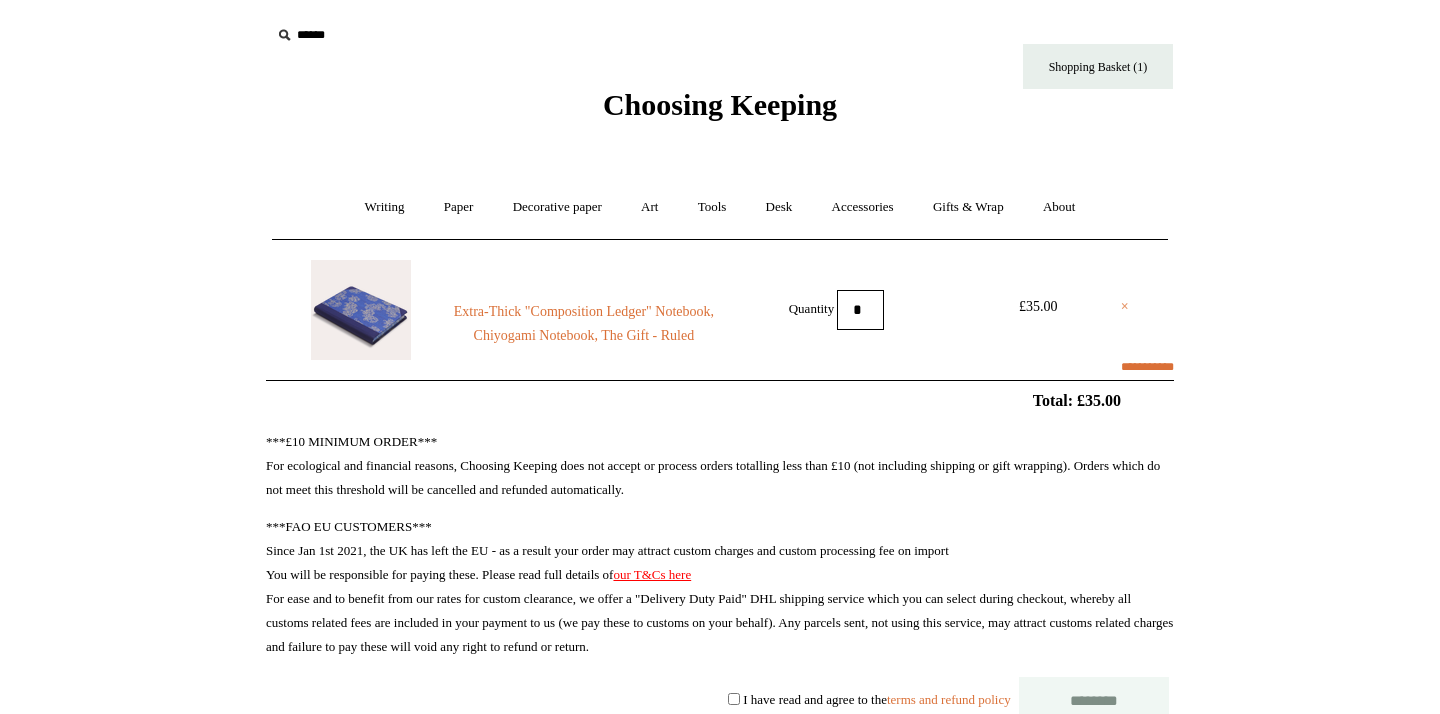 click on "×" at bounding box center (1125, 307) 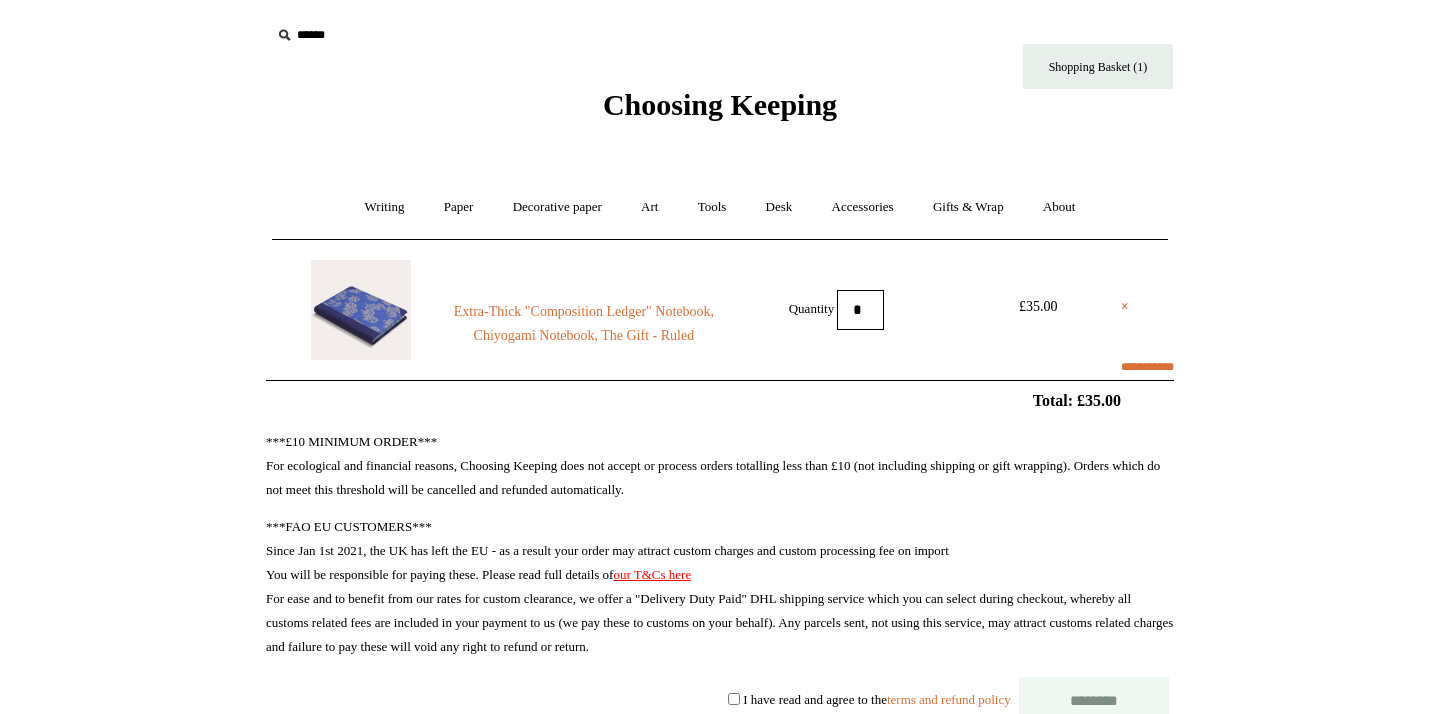click on "×
Extra-Thick "Composition Ledger" Notebook, Chiyogami Notebook, The Gift - Ruled
Quantity
*
£35.00" at bounding box center [720, 310] 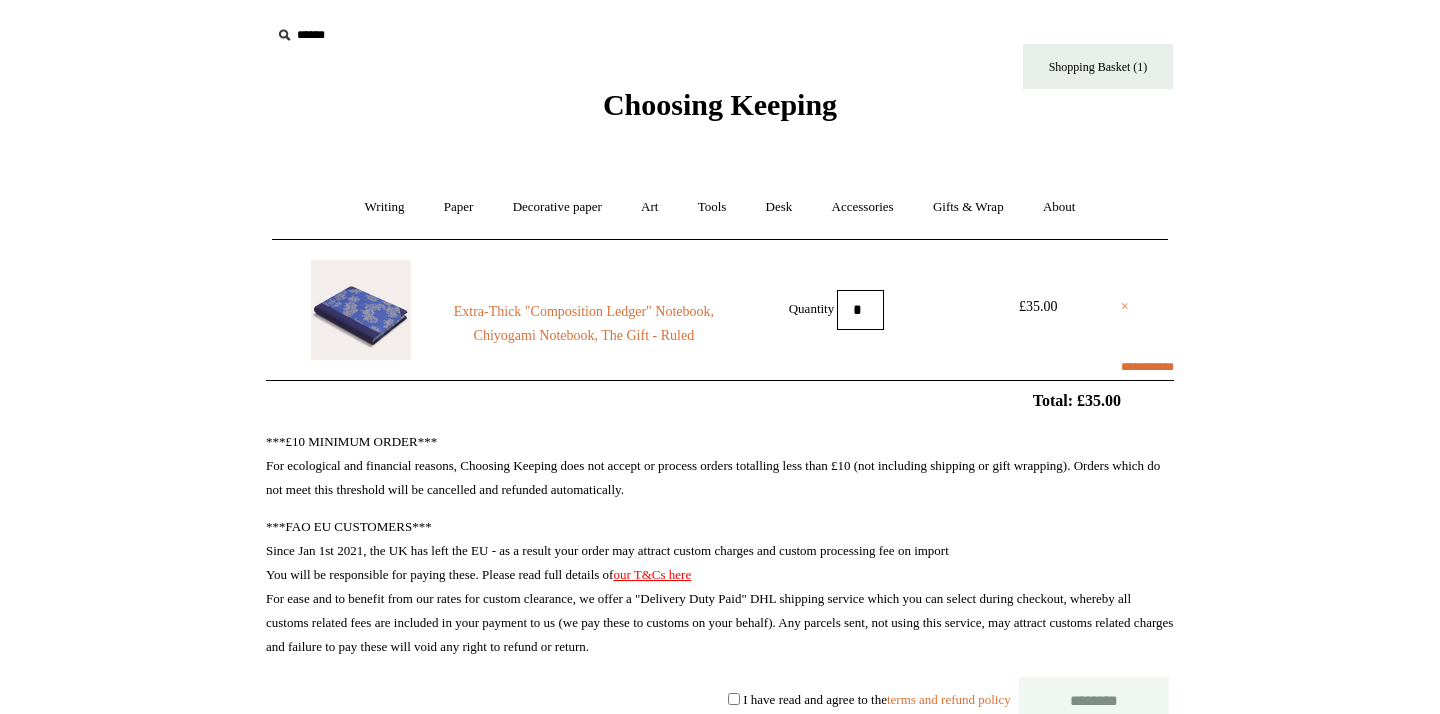 click on "×" at bounding box center (1125, 307) 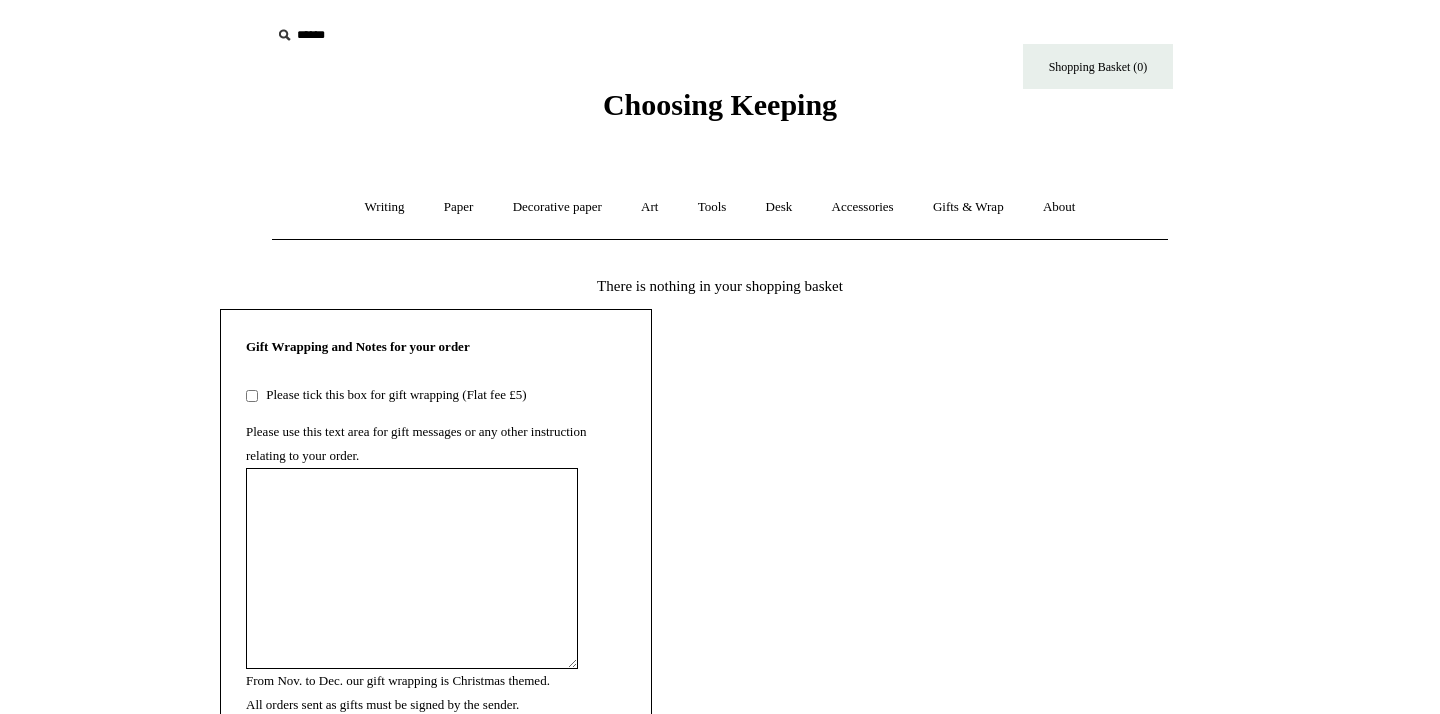 scroll, scrollTop: 0, scrollLeft: 0, axis: both 